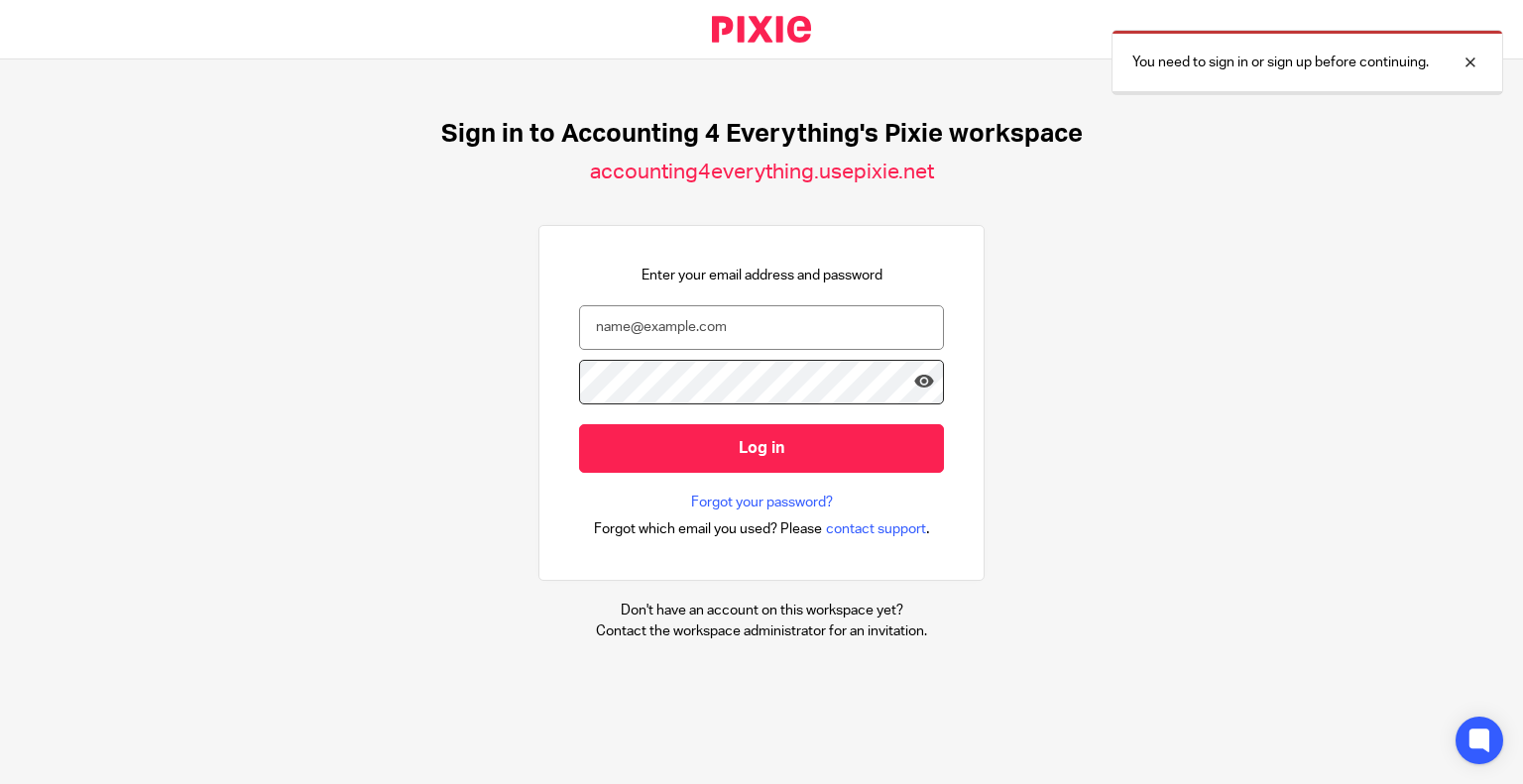 scroll, scrollTop: 0, scrollLeft: 0, axis: both 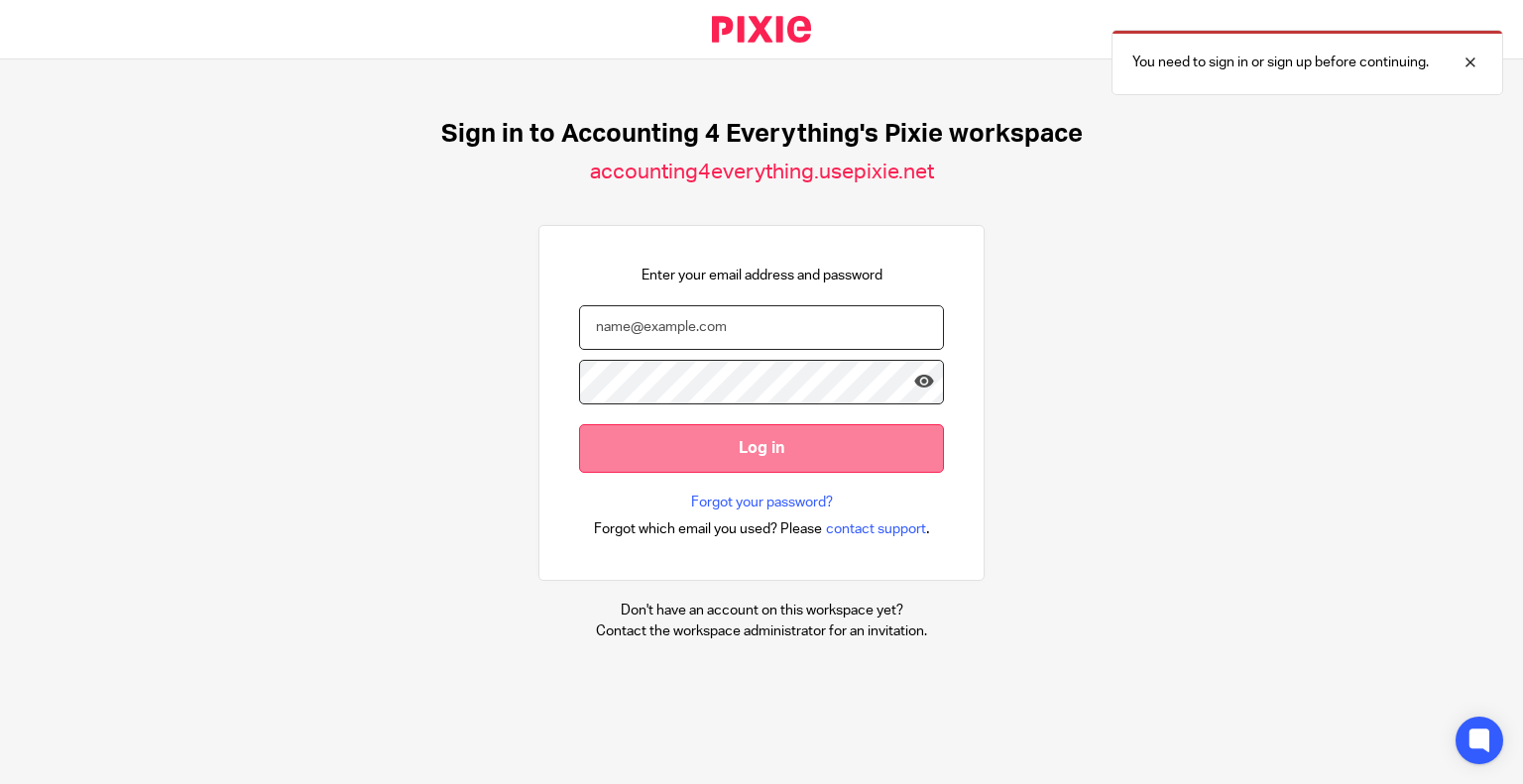 type on "[USERNAME]@example.com" 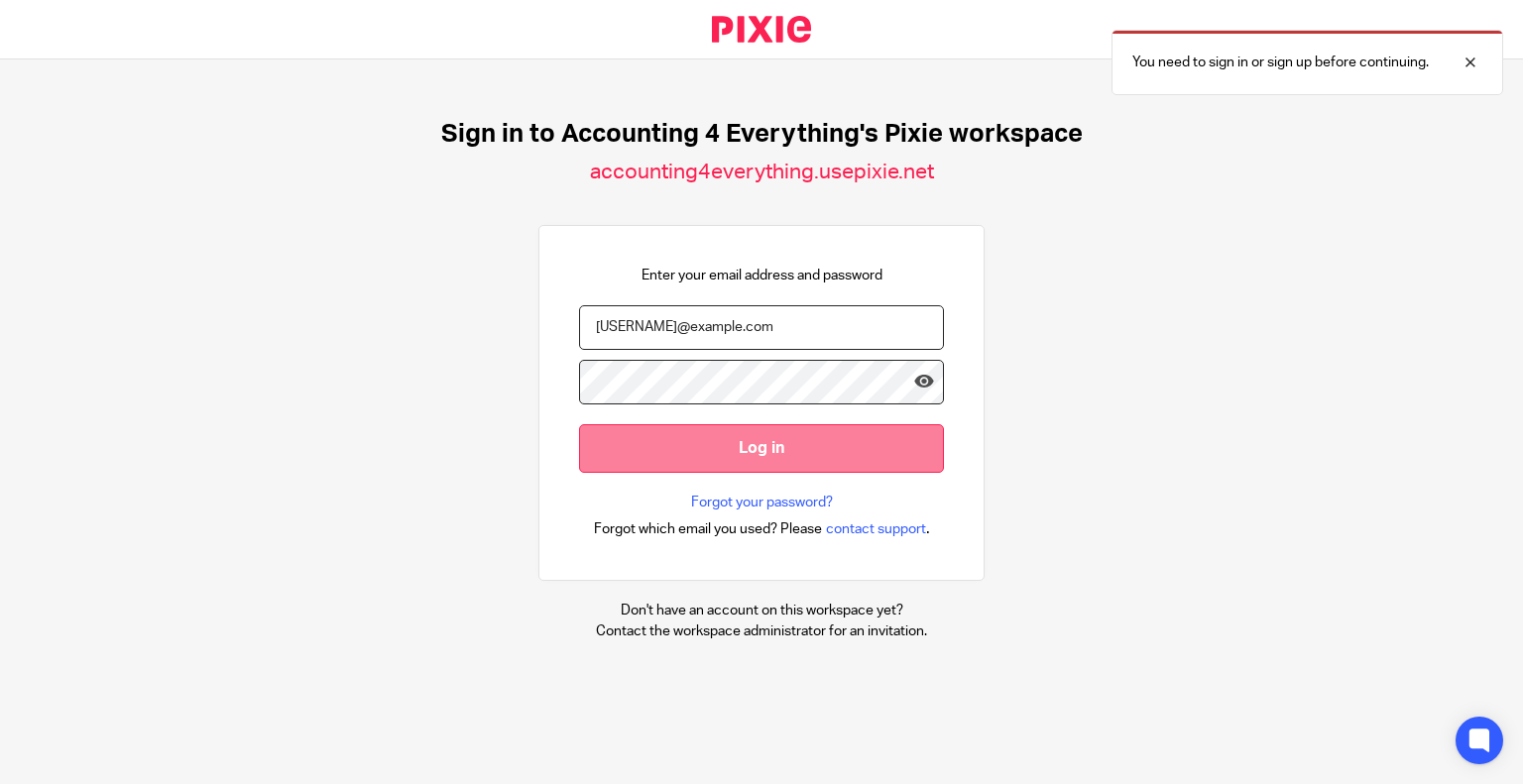 click on "Log in" at bounding box center (762, 448) 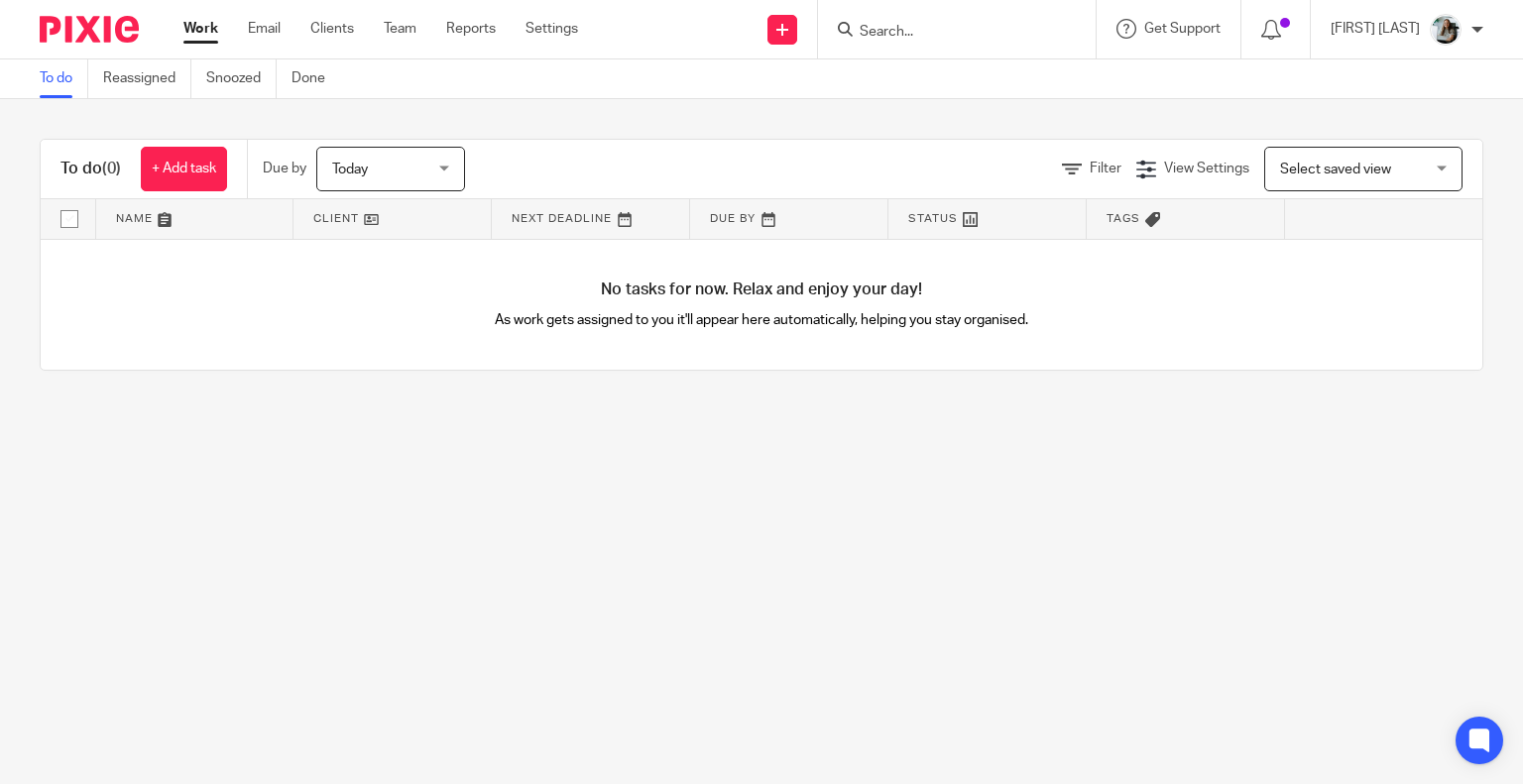 scroll, scrollTop: 0, scrollLeft: 0, axis: both 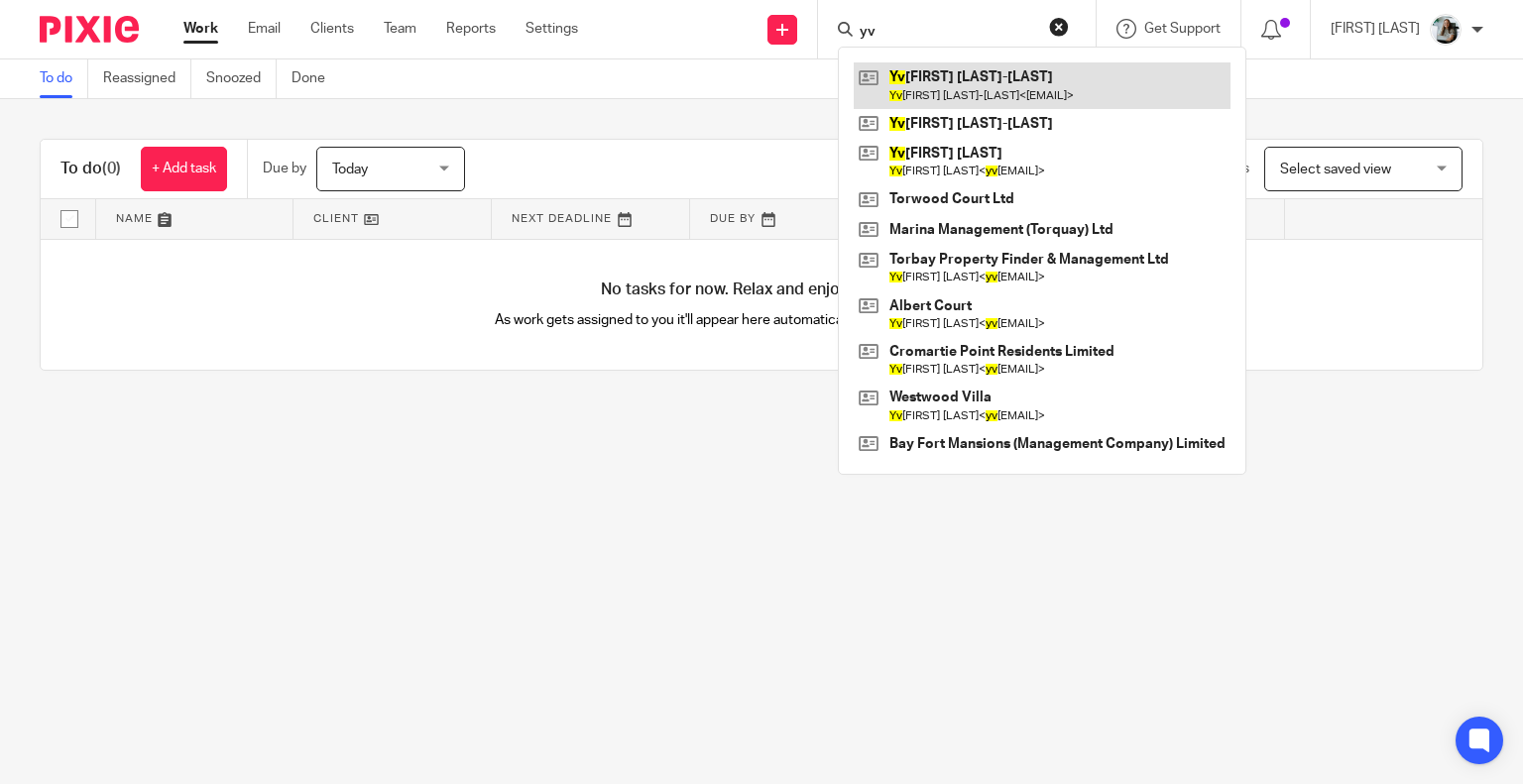 type on "yv" 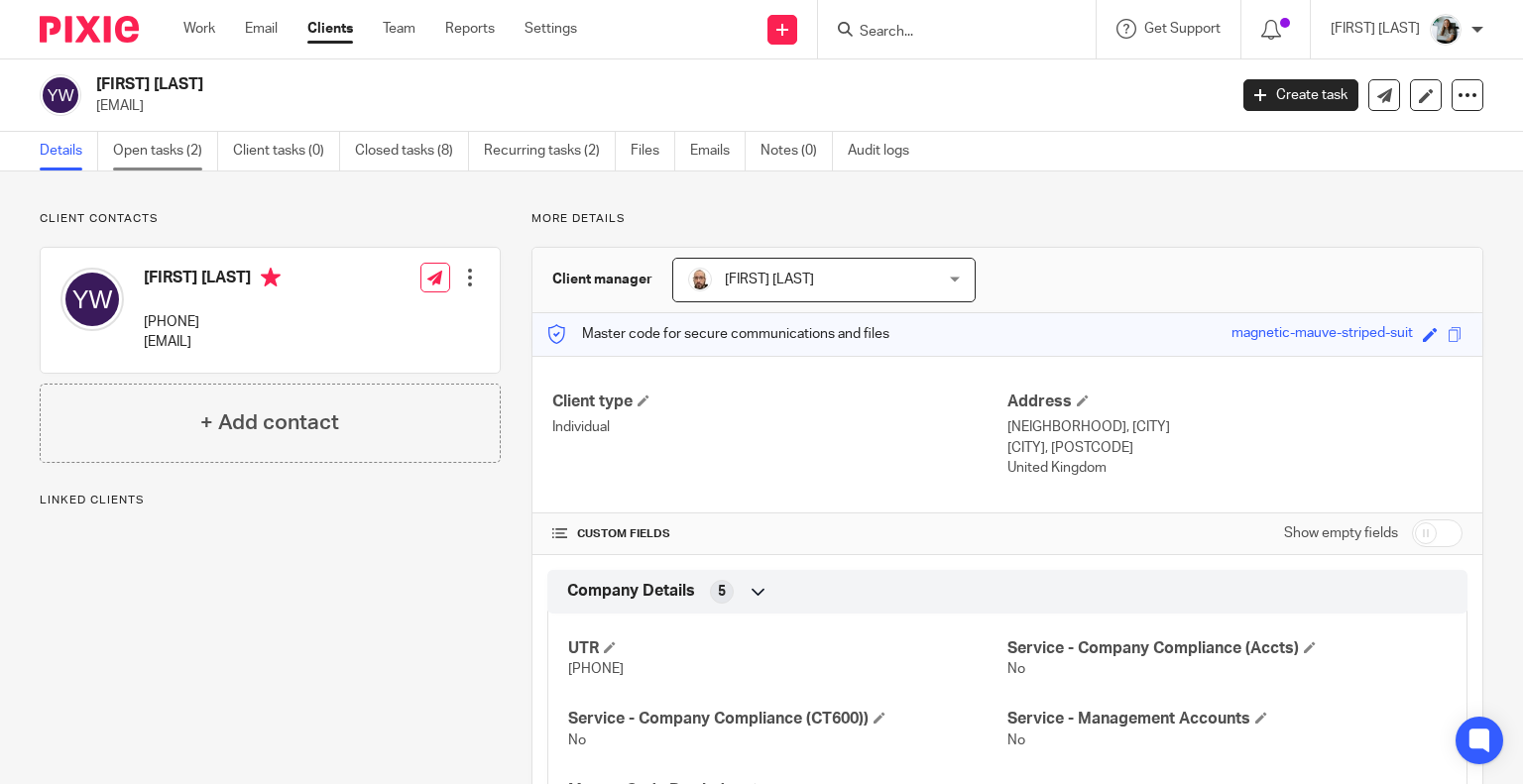 scroll, scrollTop: 0, scrollLeft: 0, axis: both 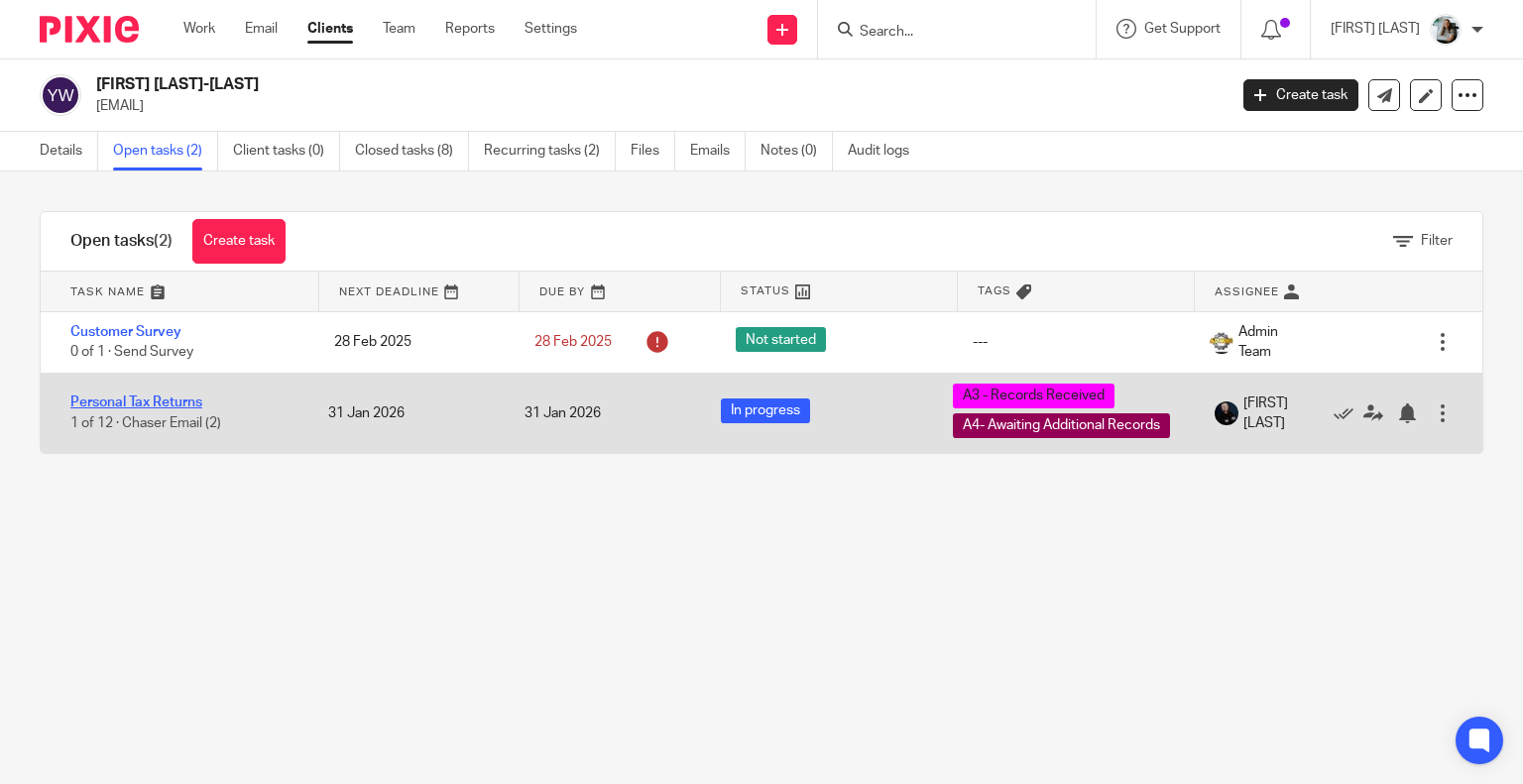 click on "Personal Tax Returns" at bounding box center (136, 402) 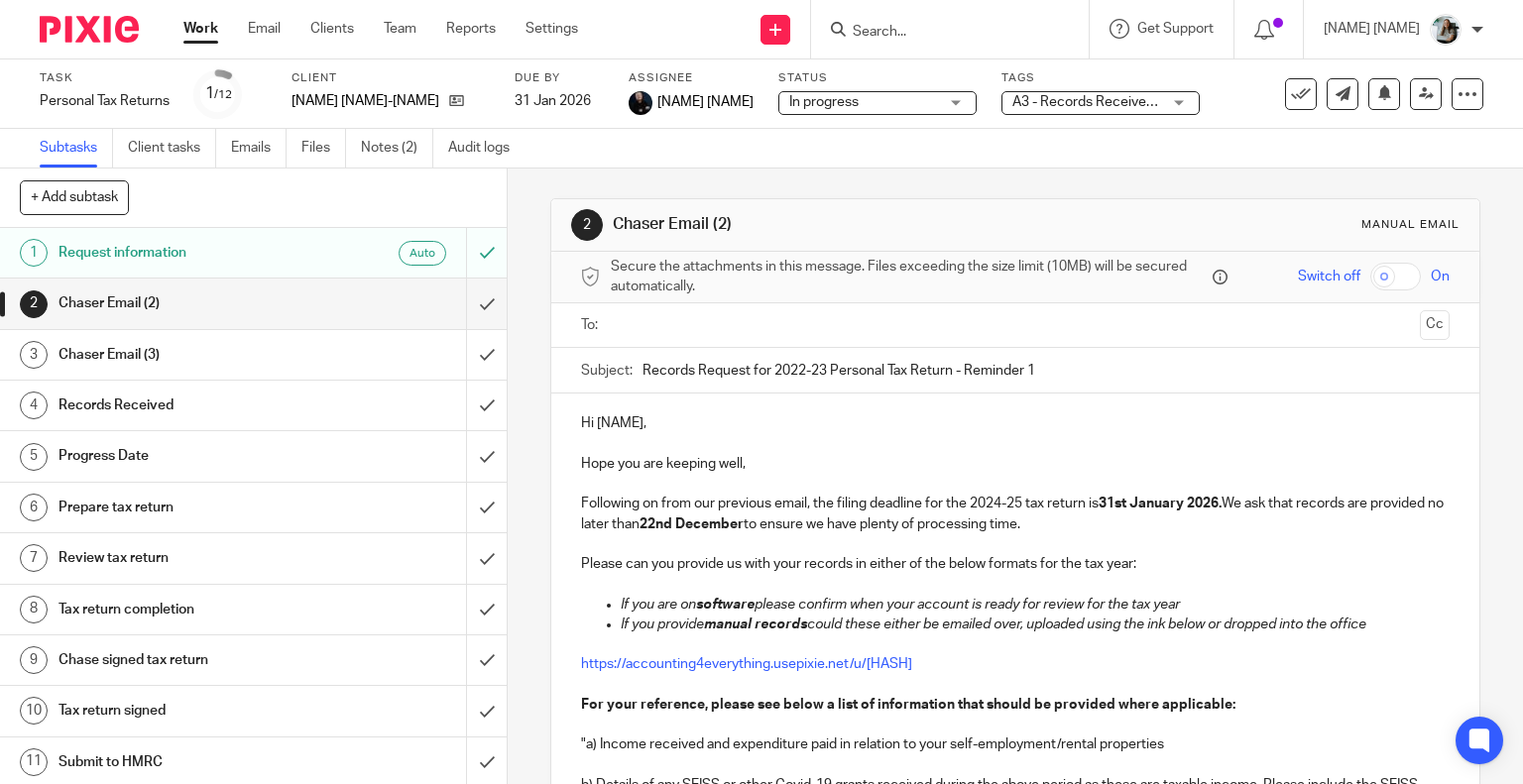 scroll, scrollTop: 0, scrollLeft: 0, axis: both 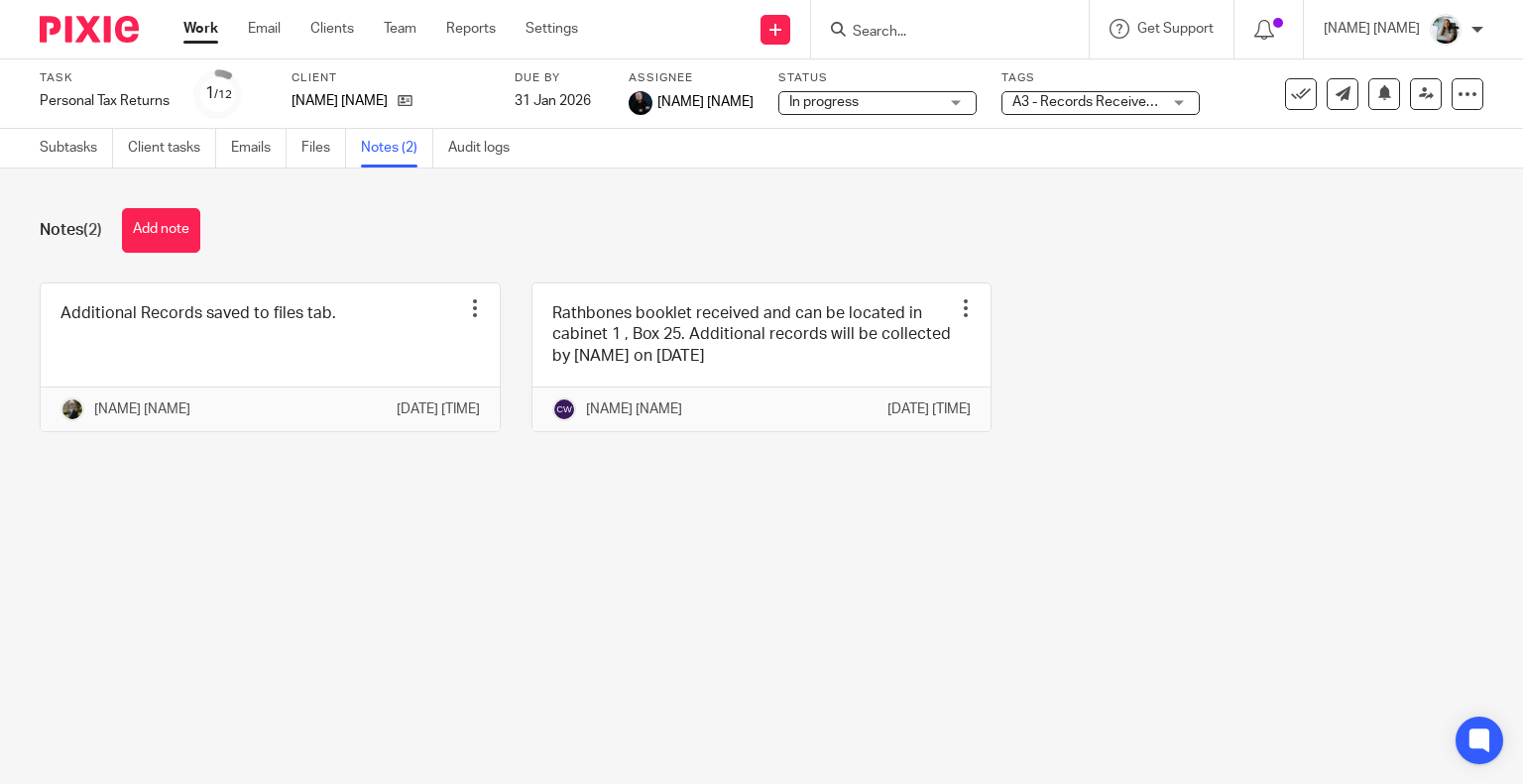 click at bounding box center (89, 29) 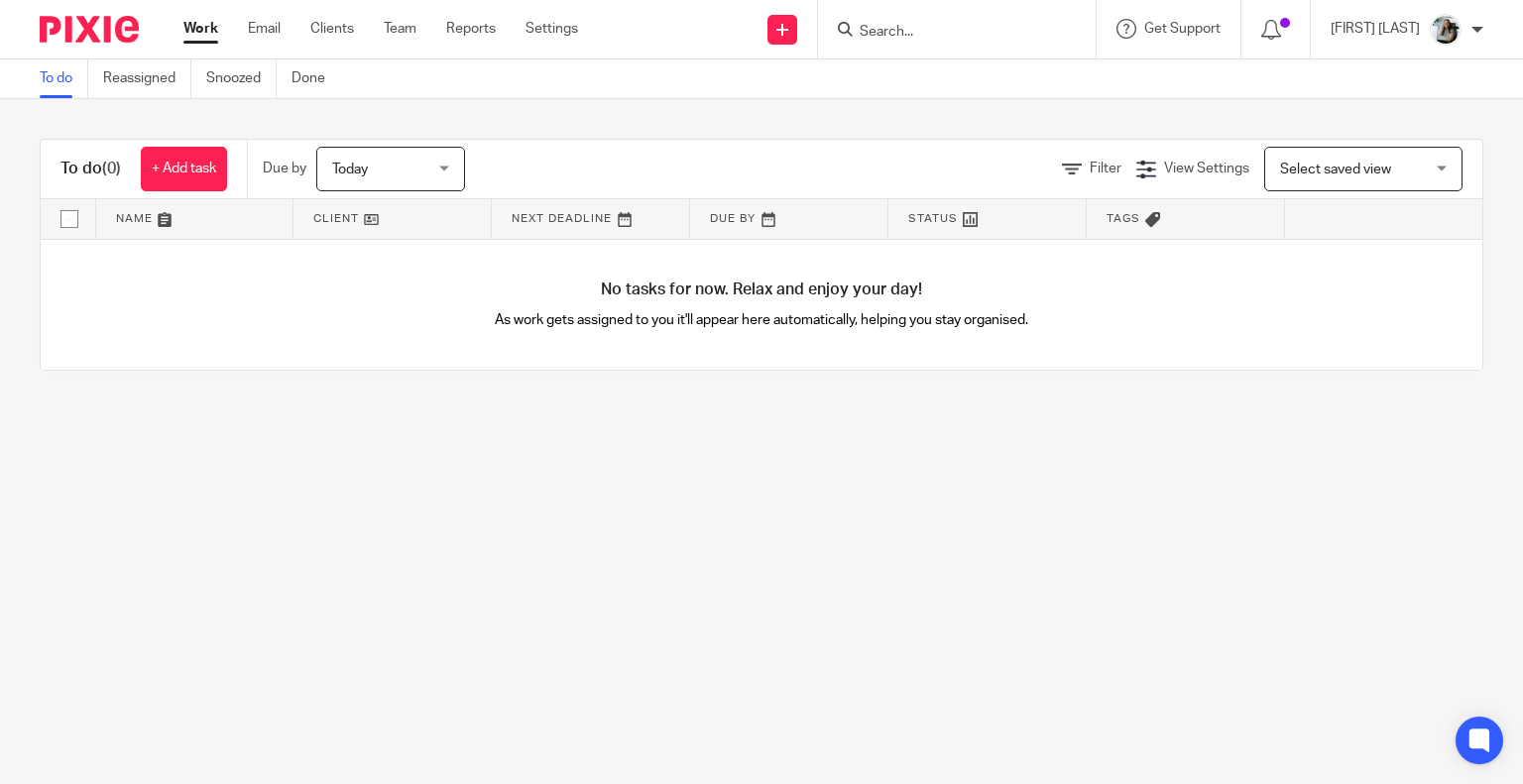 scroll, scrollTop: 0, scrollLeft: 0, axis: both 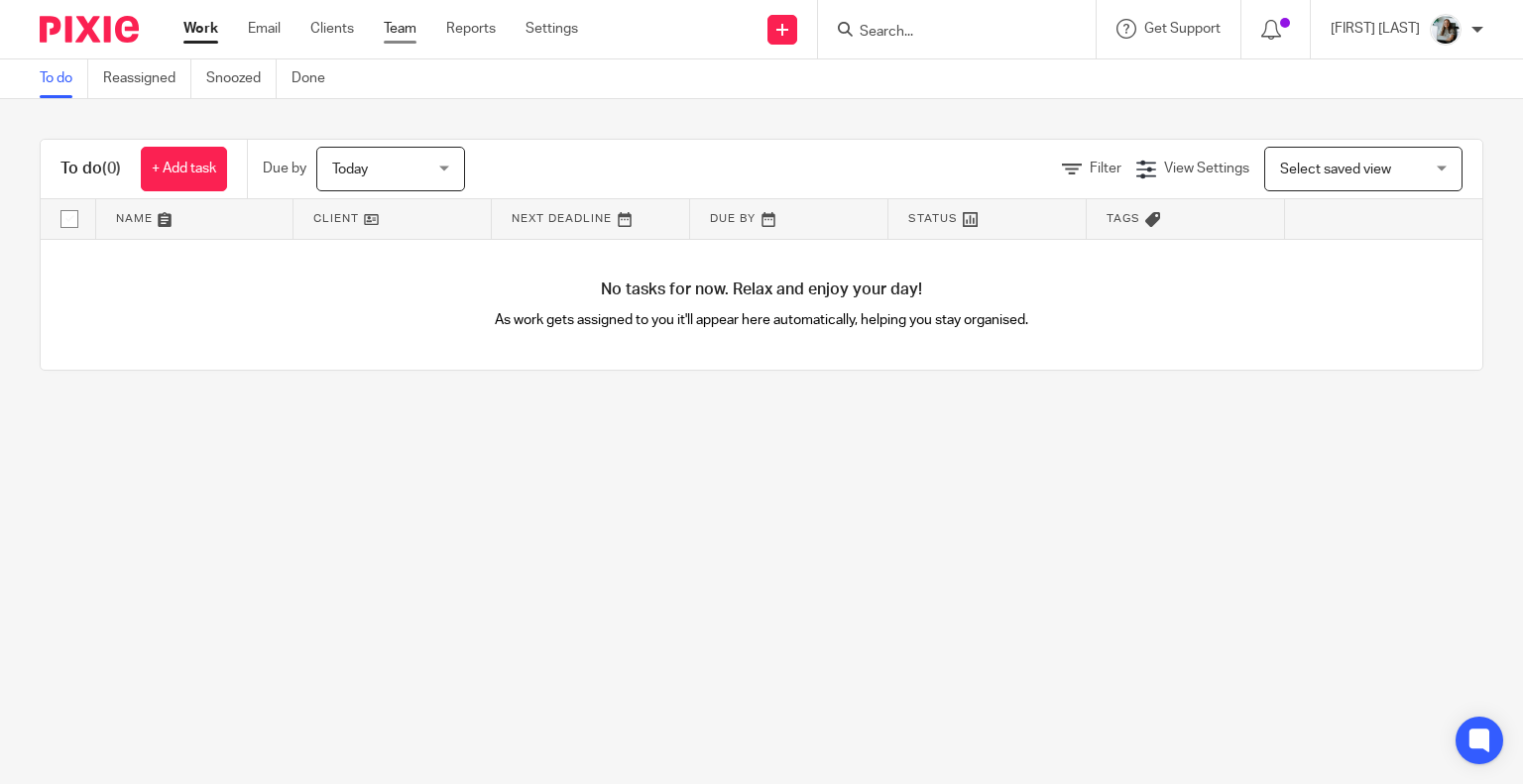 click on "Team" at bounding box center [400, 29] 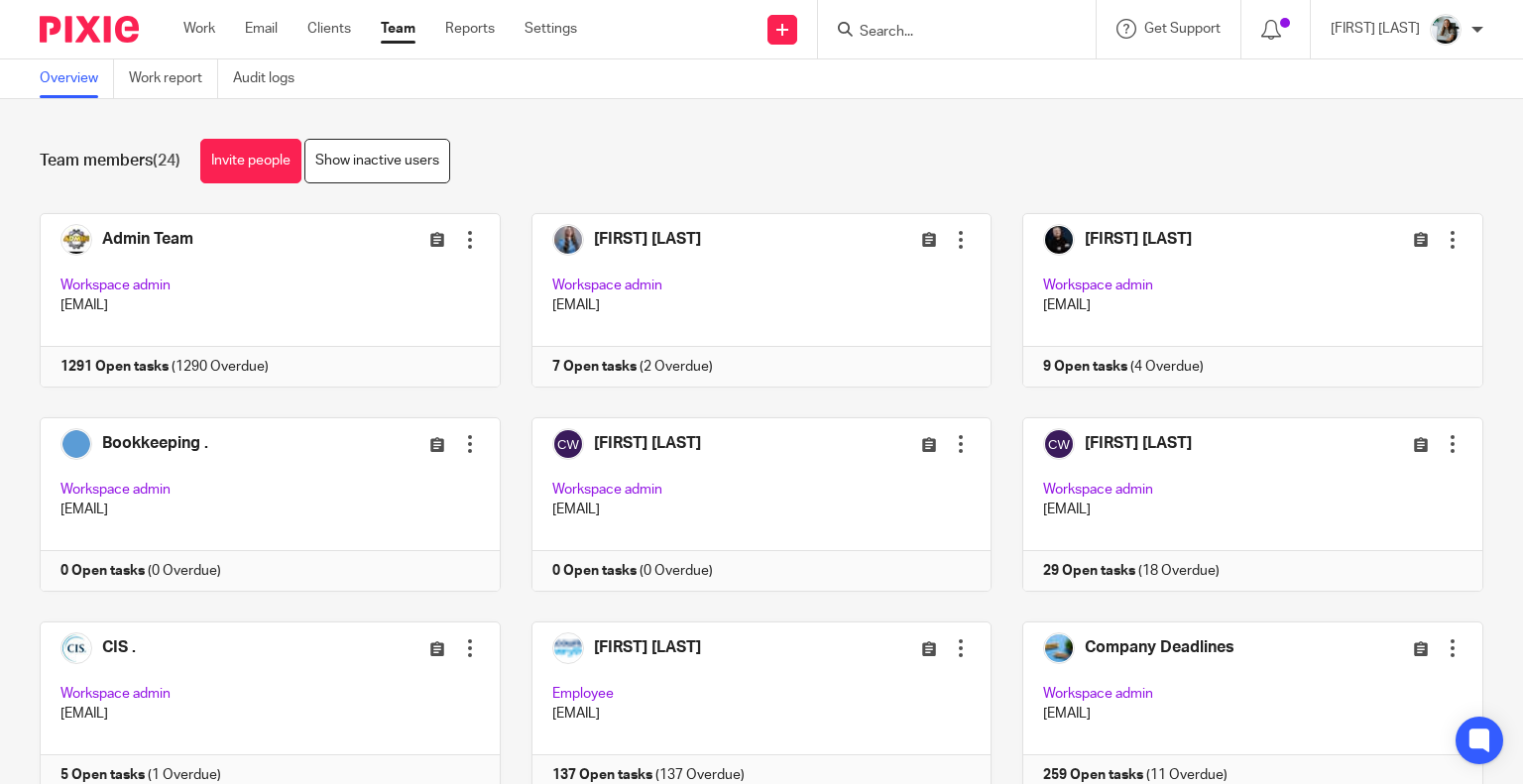 scroll, scrollTop: 0, scrollLeft: 0, axis: both 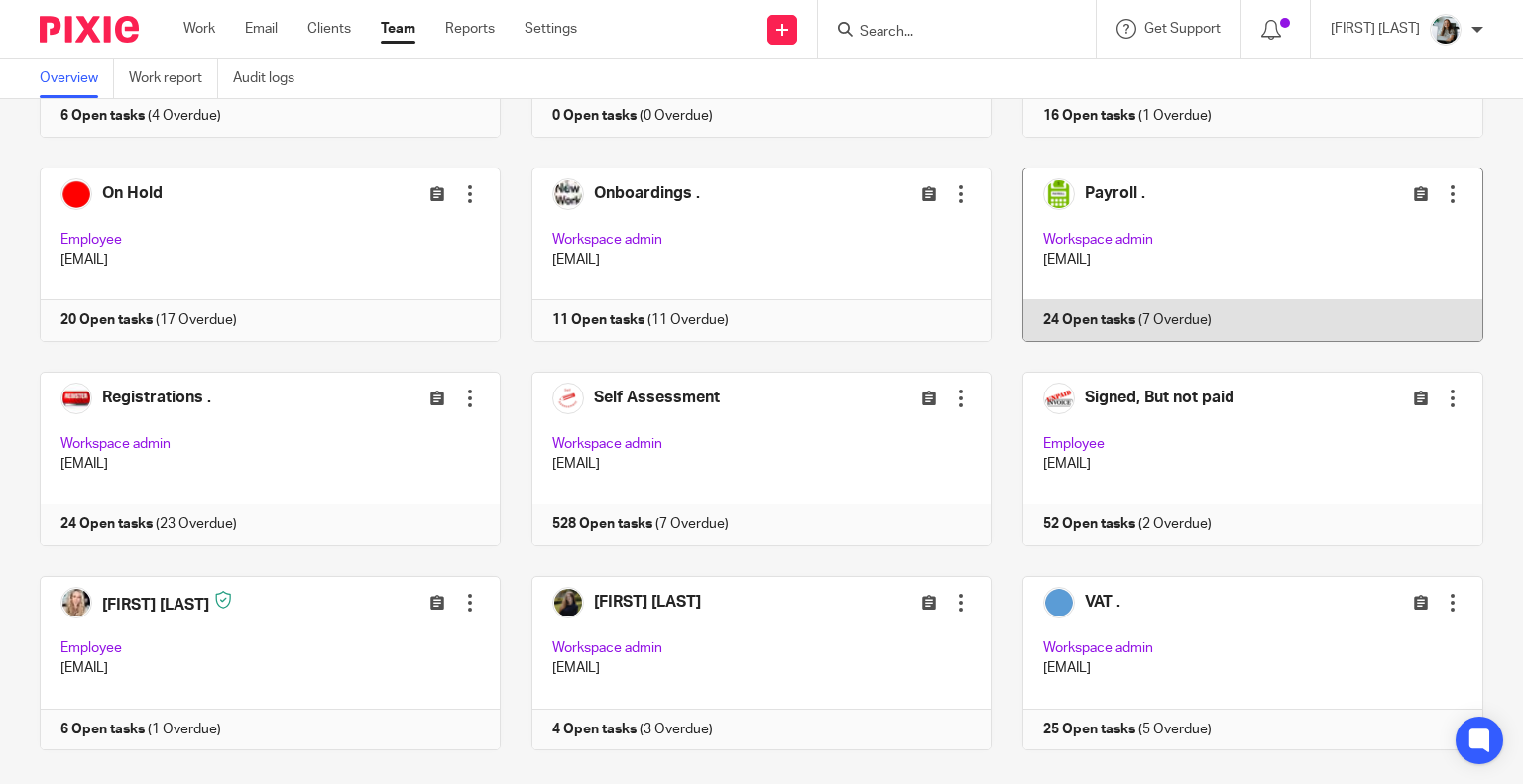 click at bounding box center [1237, 255] 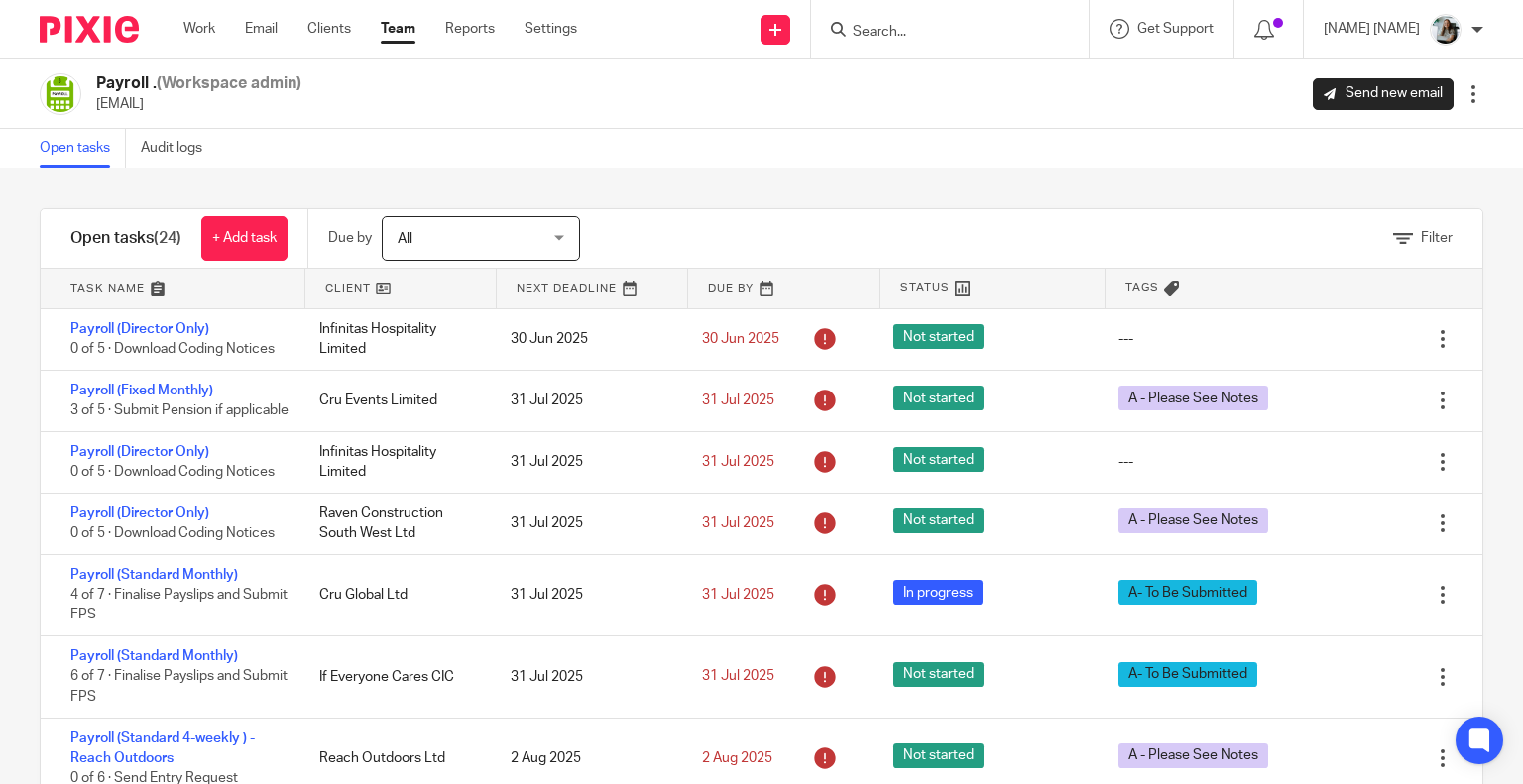 scroll, scrollTop: 0, scrollLeft: 0, axis: both 